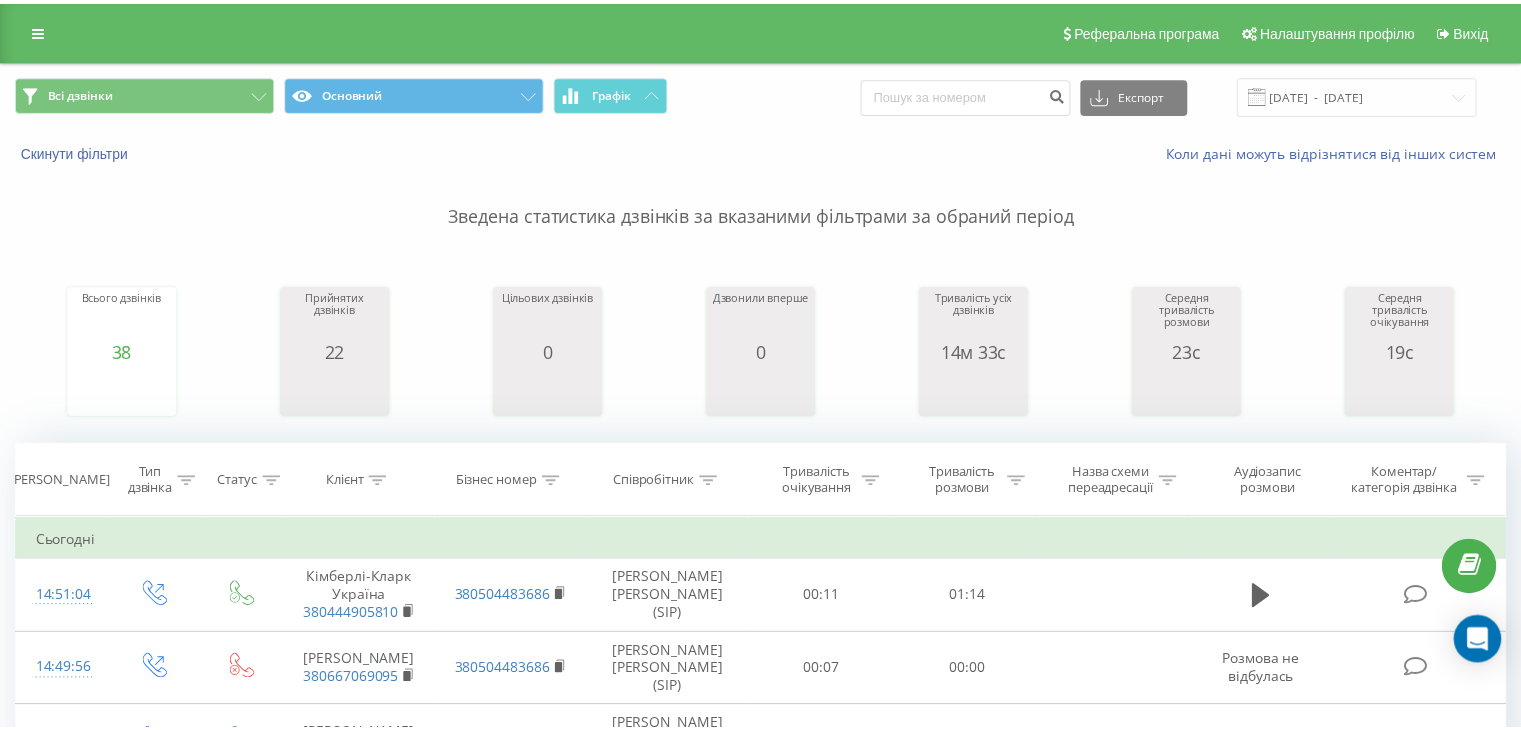 scroll, scrollTop: 0, scrollLeft: 0, axis: both 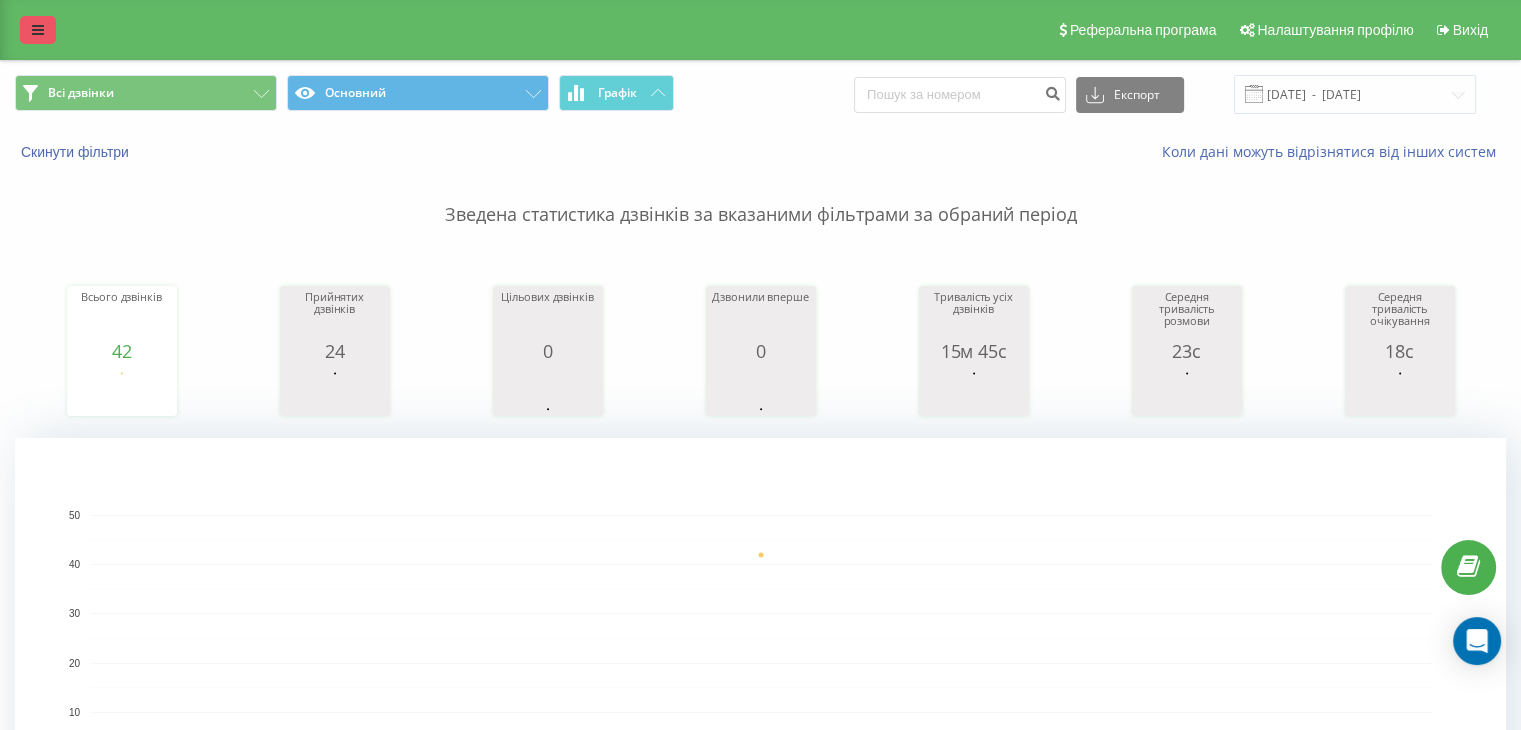 click at bounding box center [38, 30] 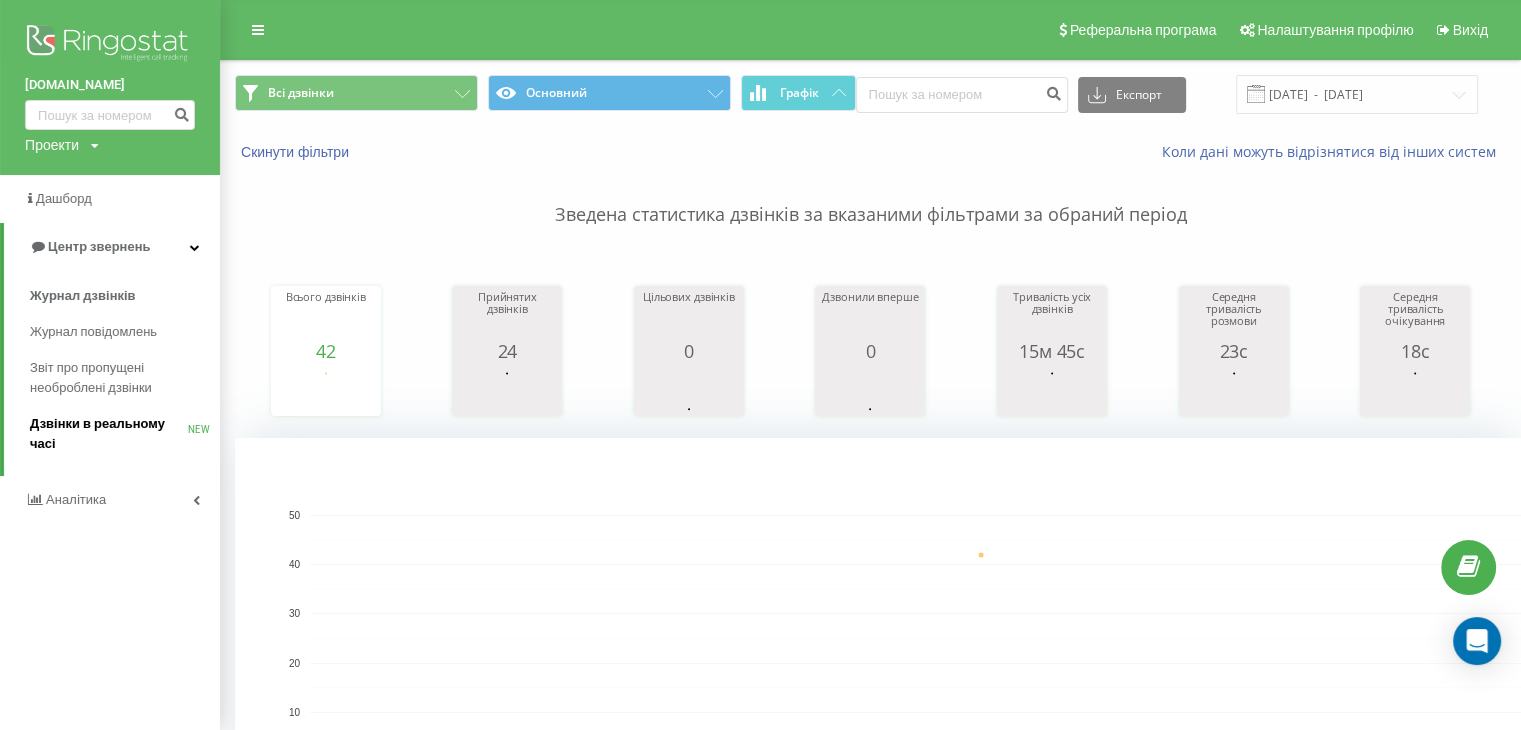click on "Дзвінки в реальному часі" at bounding box center [109, 434] 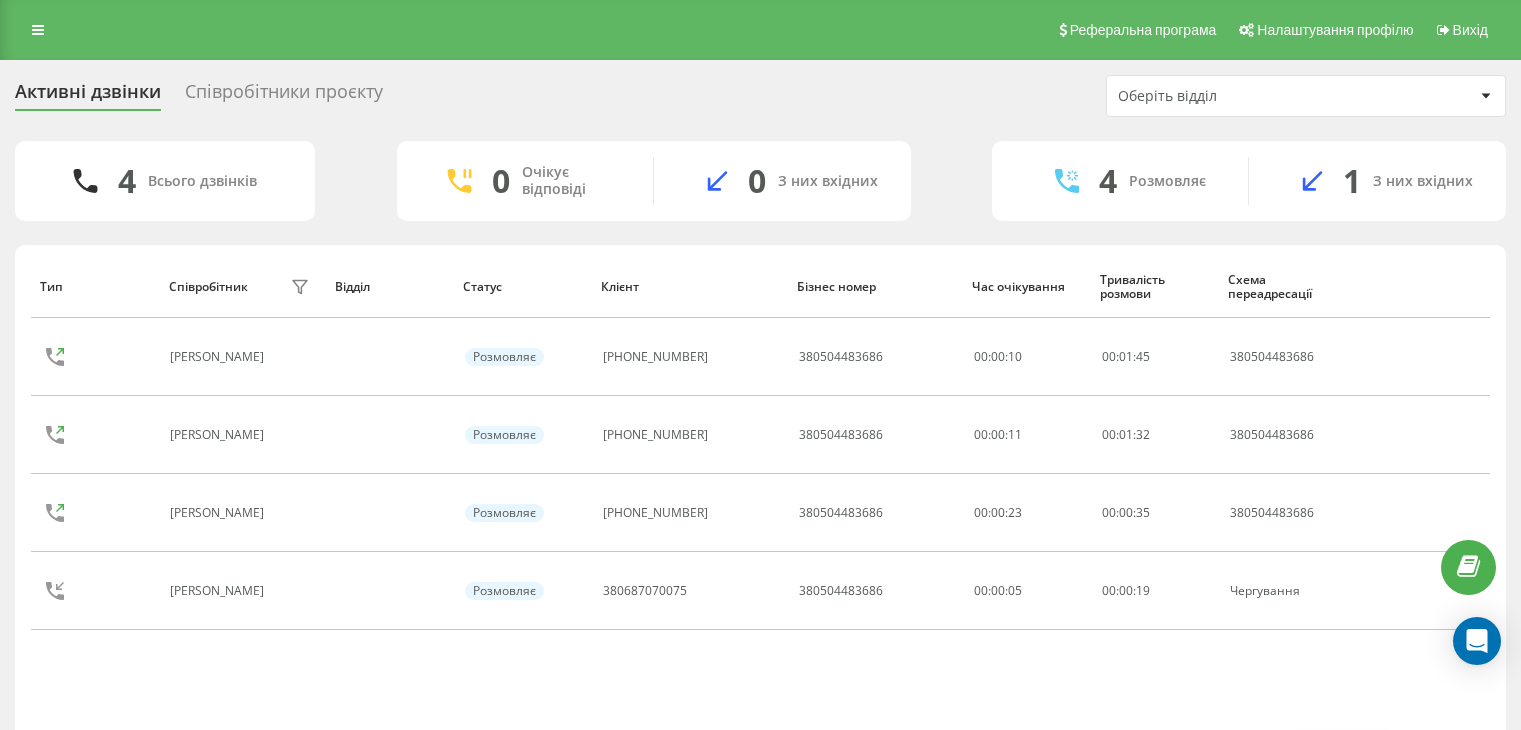 scroll, scrollTop: 0, scrollLeft: 0, axis: both 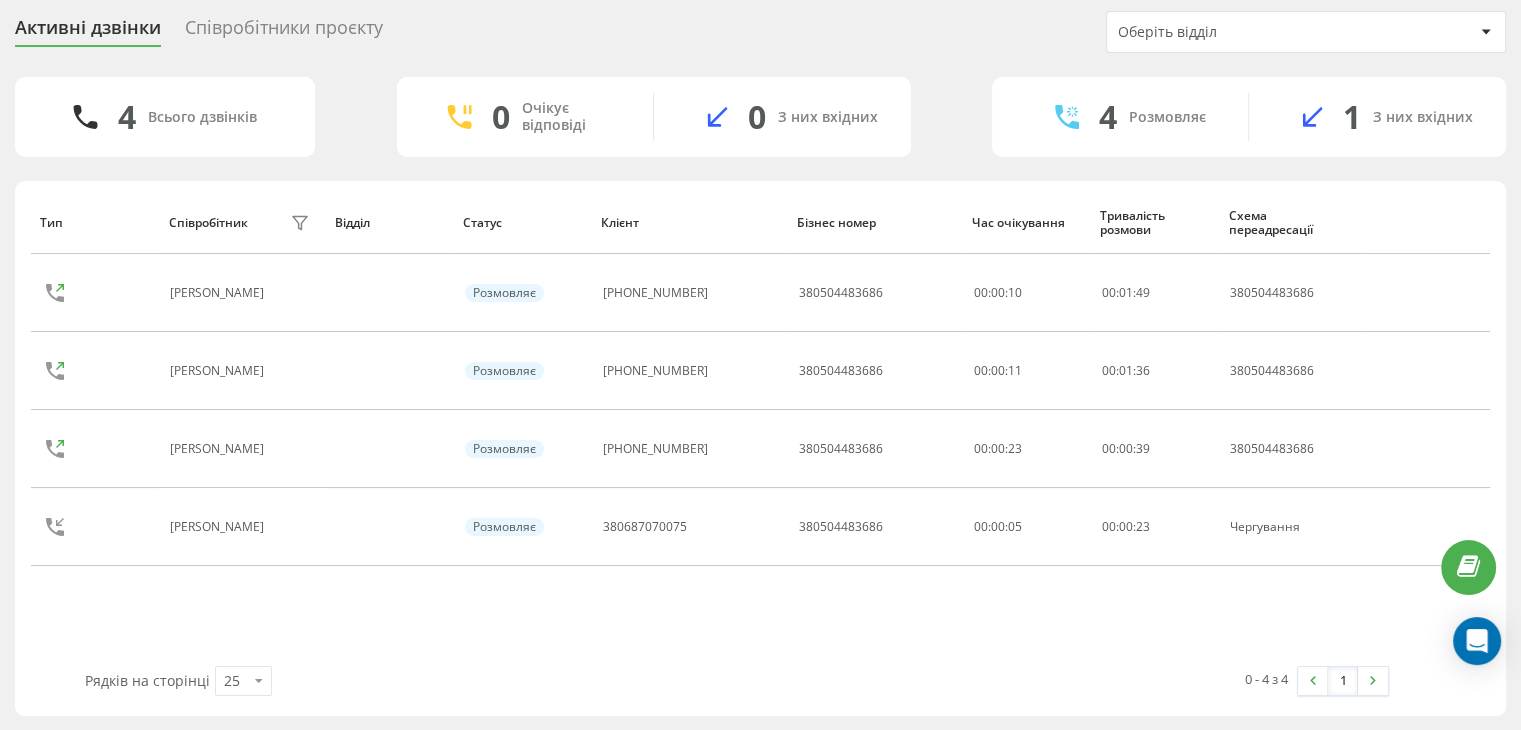 click on "Оберіть відділ" at bounding box center [1237, 32] 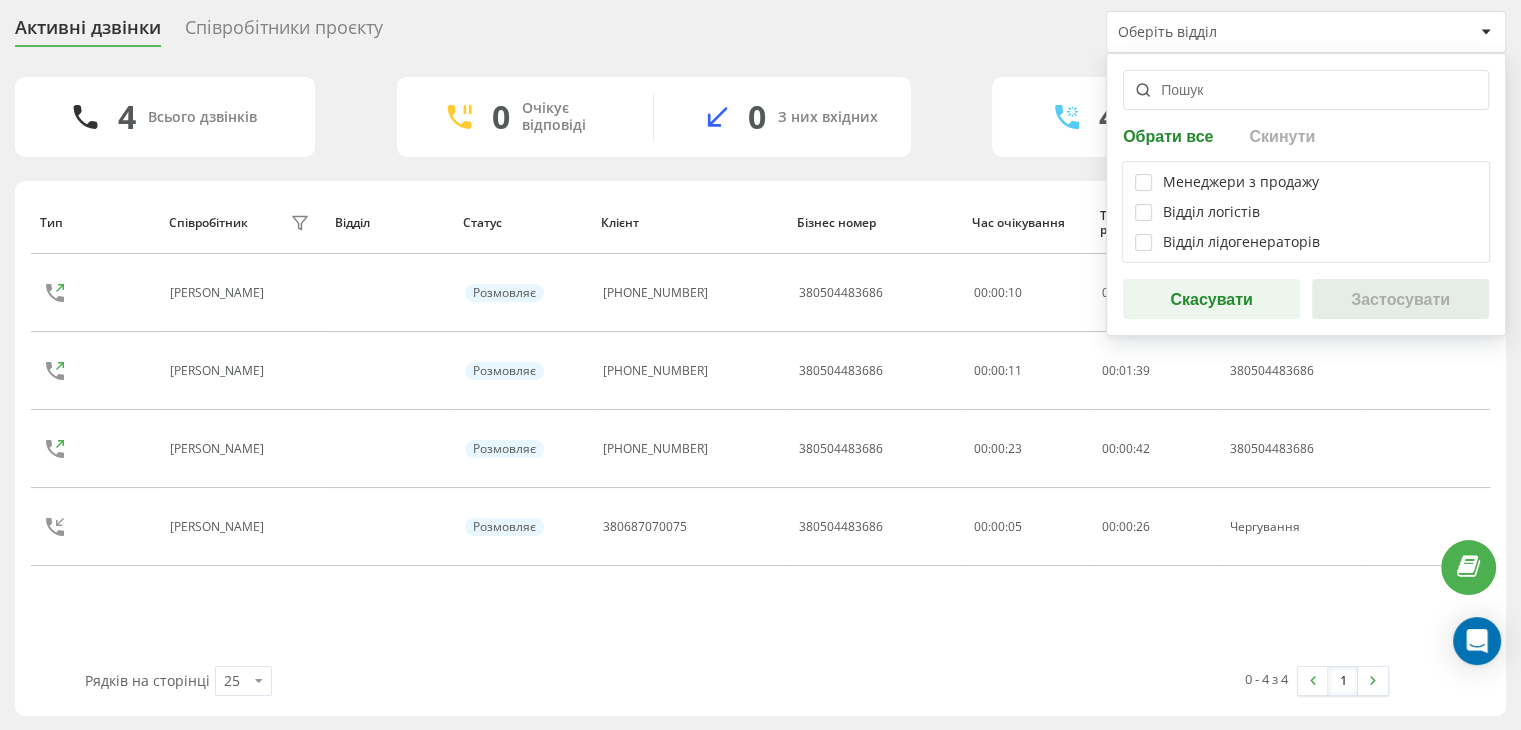 click on "Співробітники проєкту" at bounding box center (284, 32) 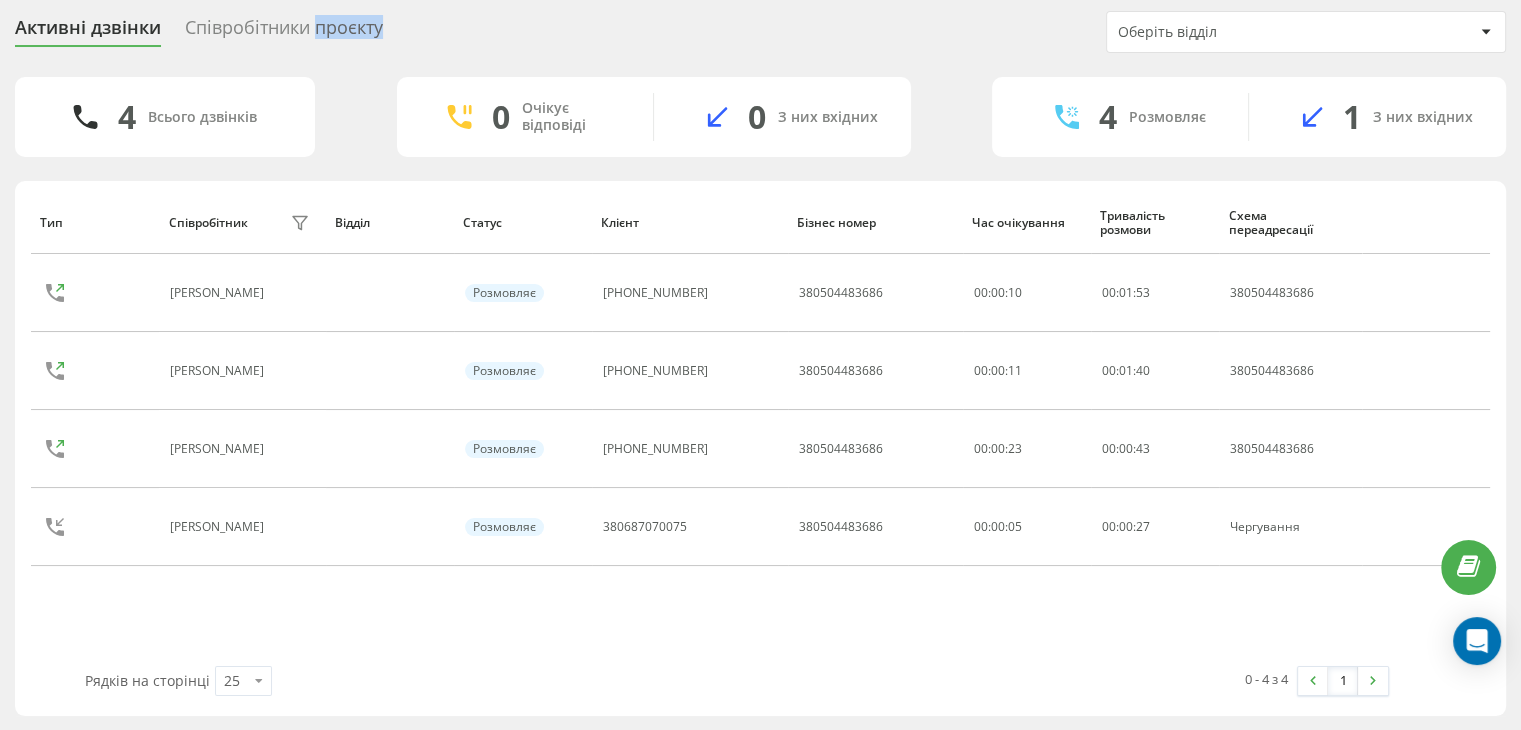 click on "Співробітники проєкту" at bounding box center [284, 32] 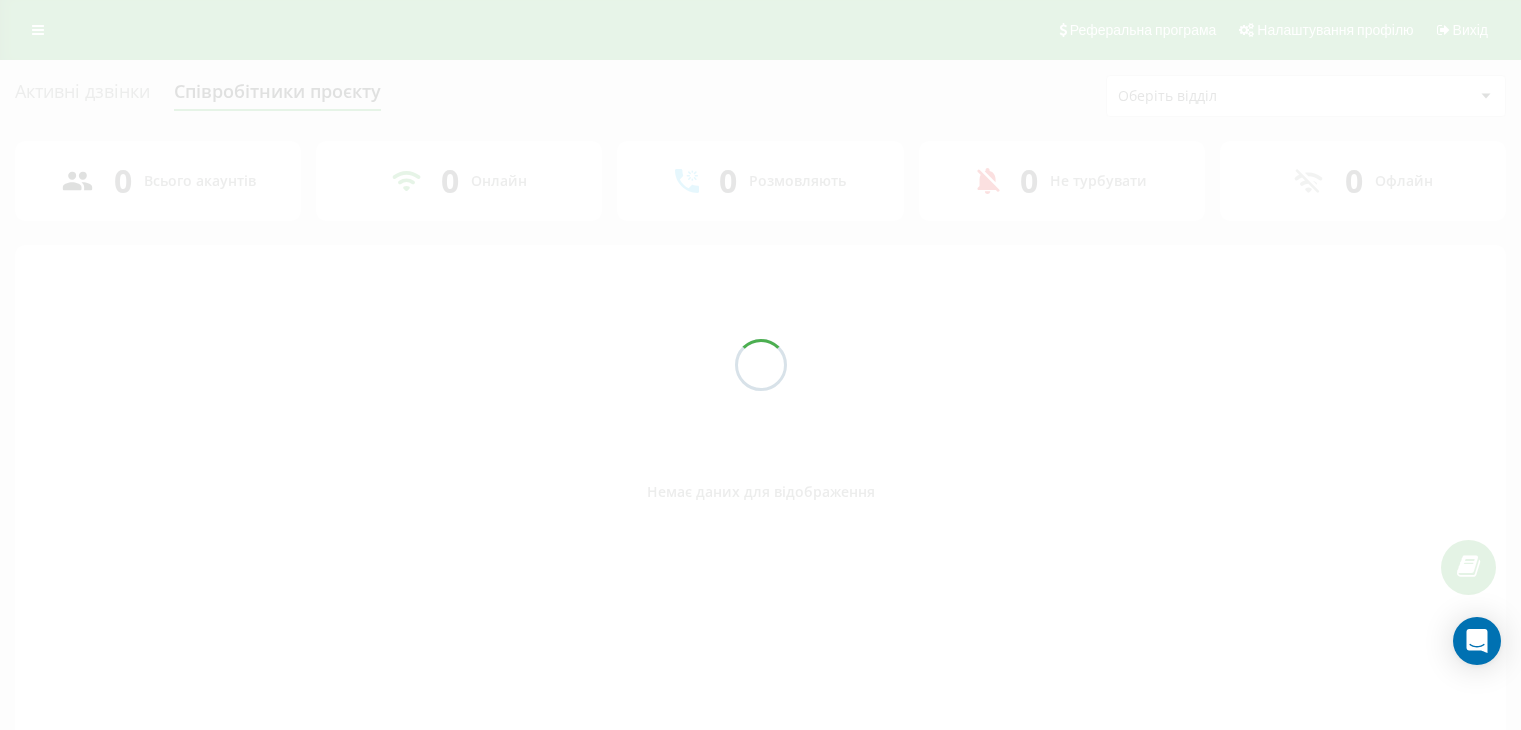 scroll, scrollTop: 0, scrollLeft: 0, axis: both 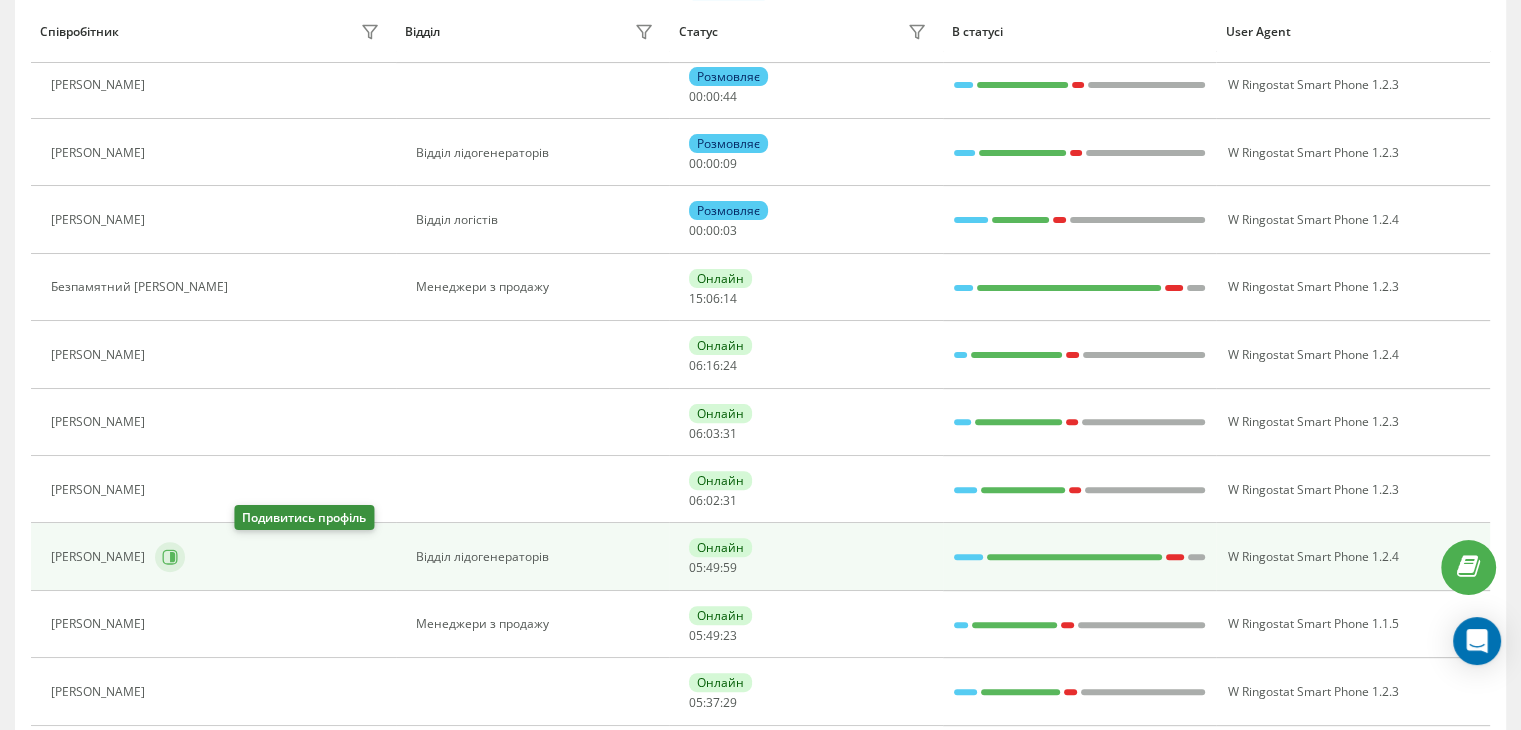 click 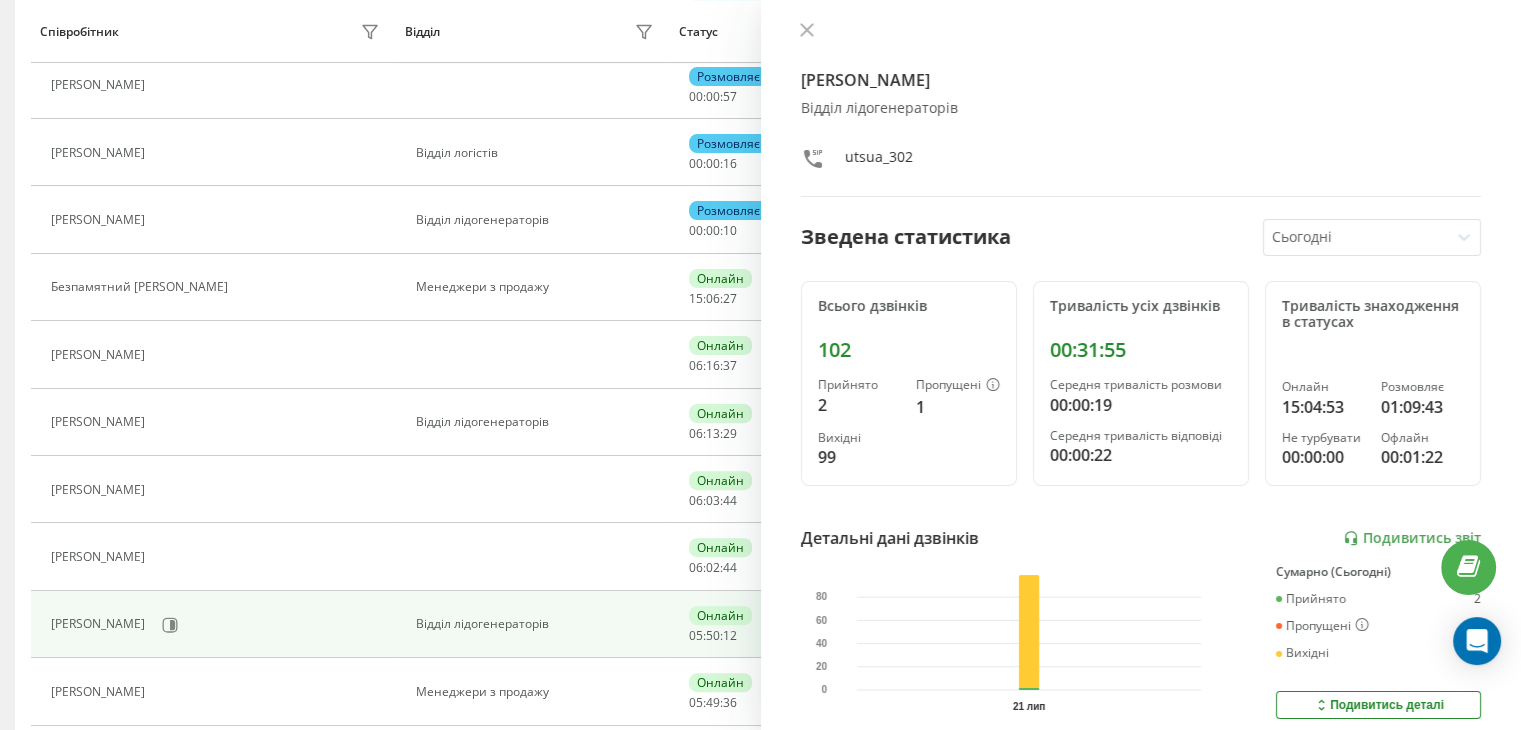scroll, scrollTop: 0, scrollLeft: 0, axis: both 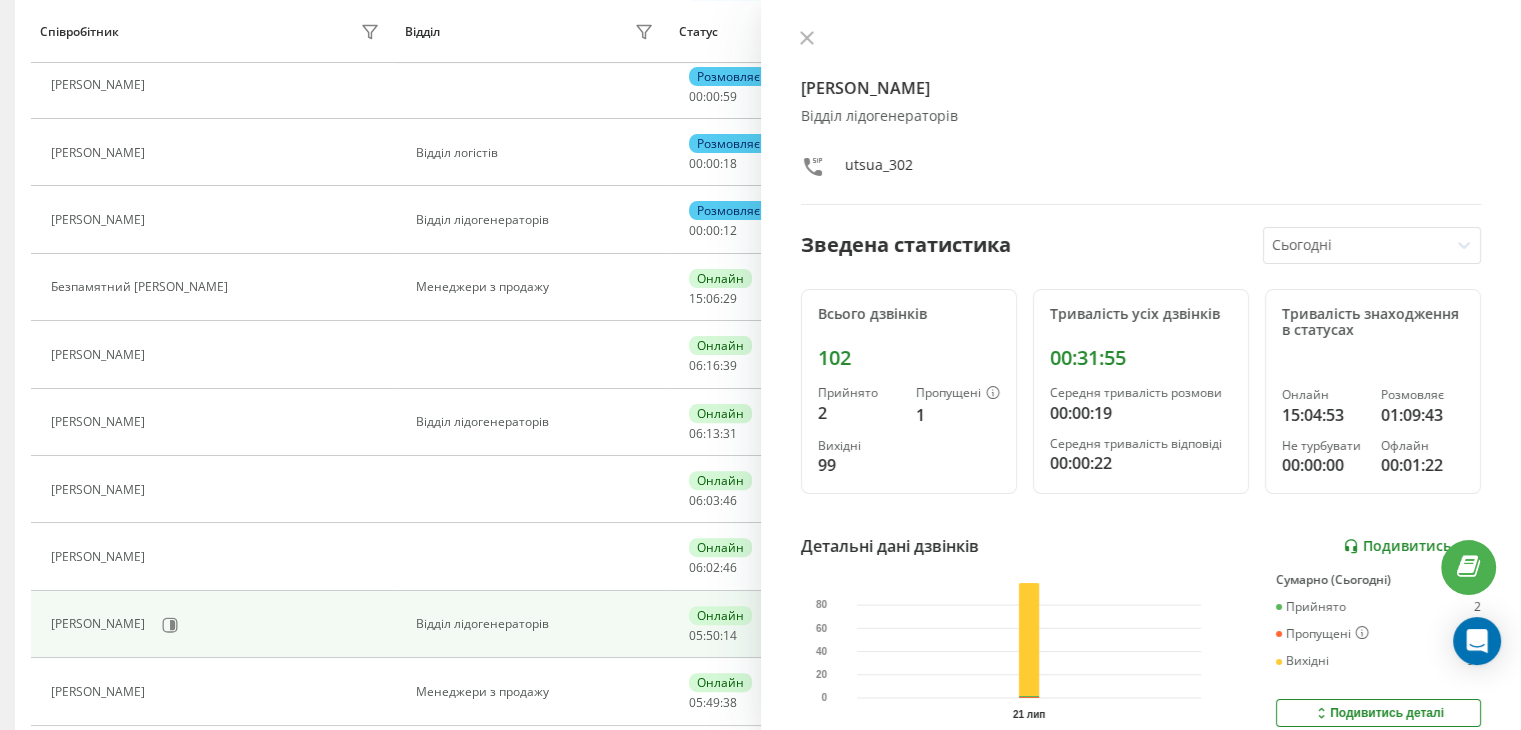 click on "Подивитись звіт" at bounding box center (1412, 546) 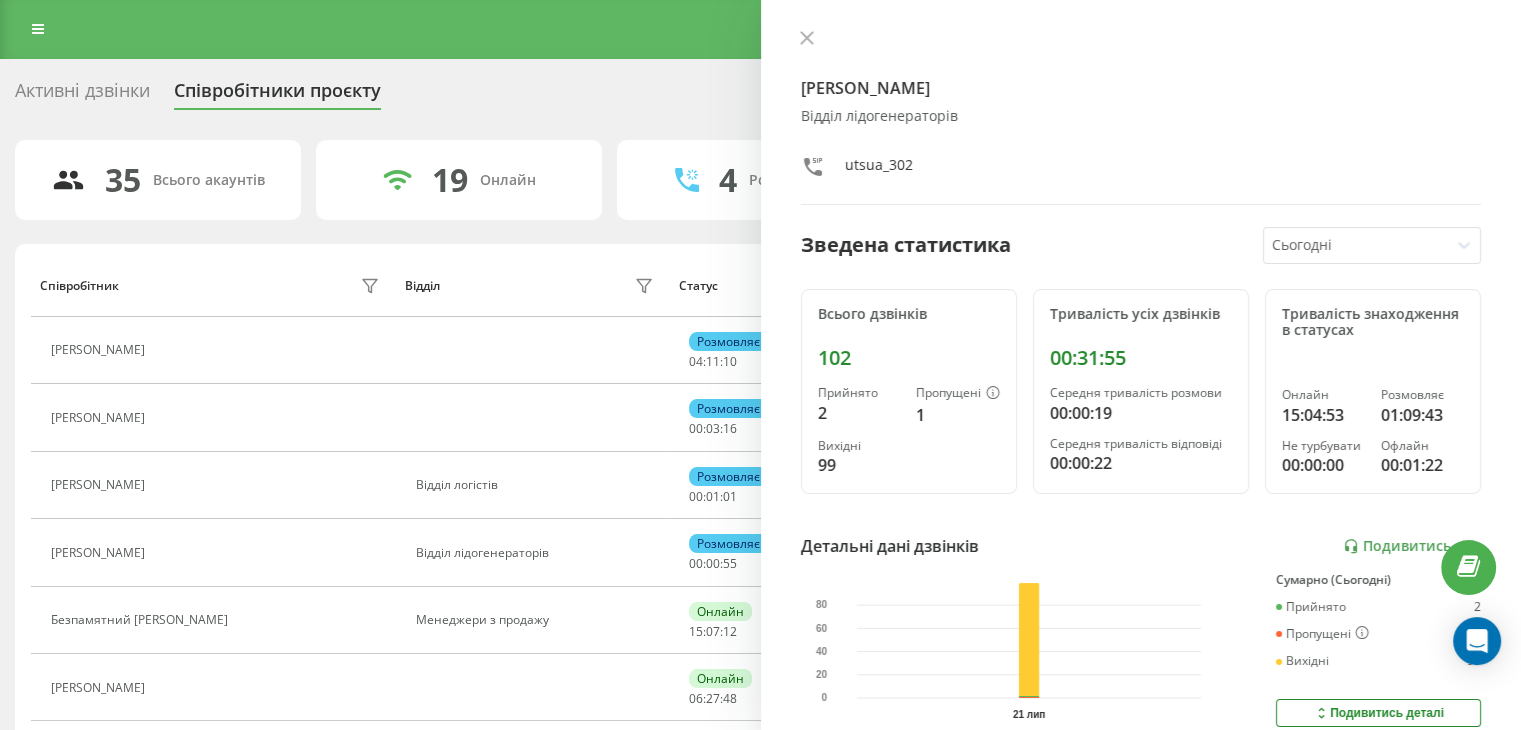 scroll, scrollTop: 0, scrollLeft: 0, axis: both 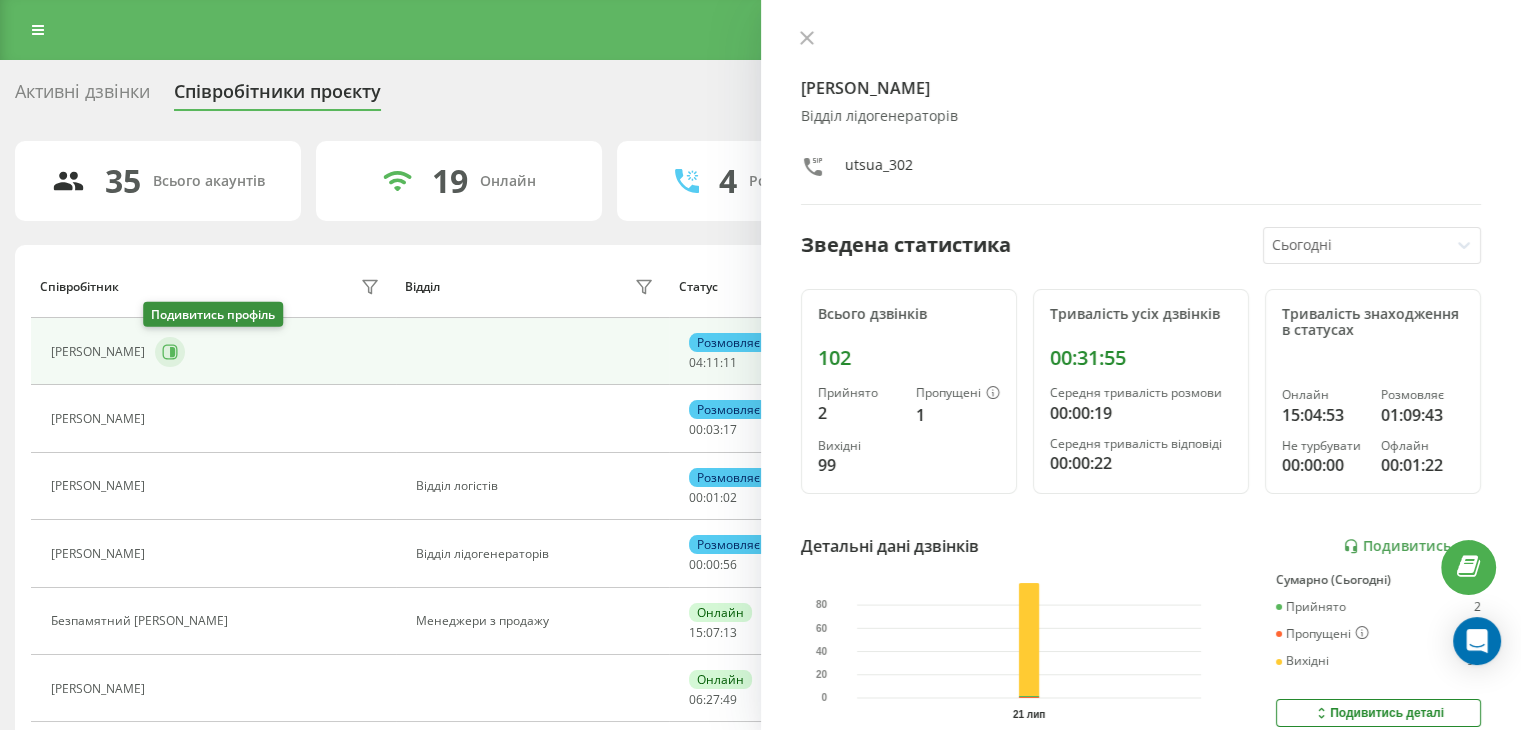 click 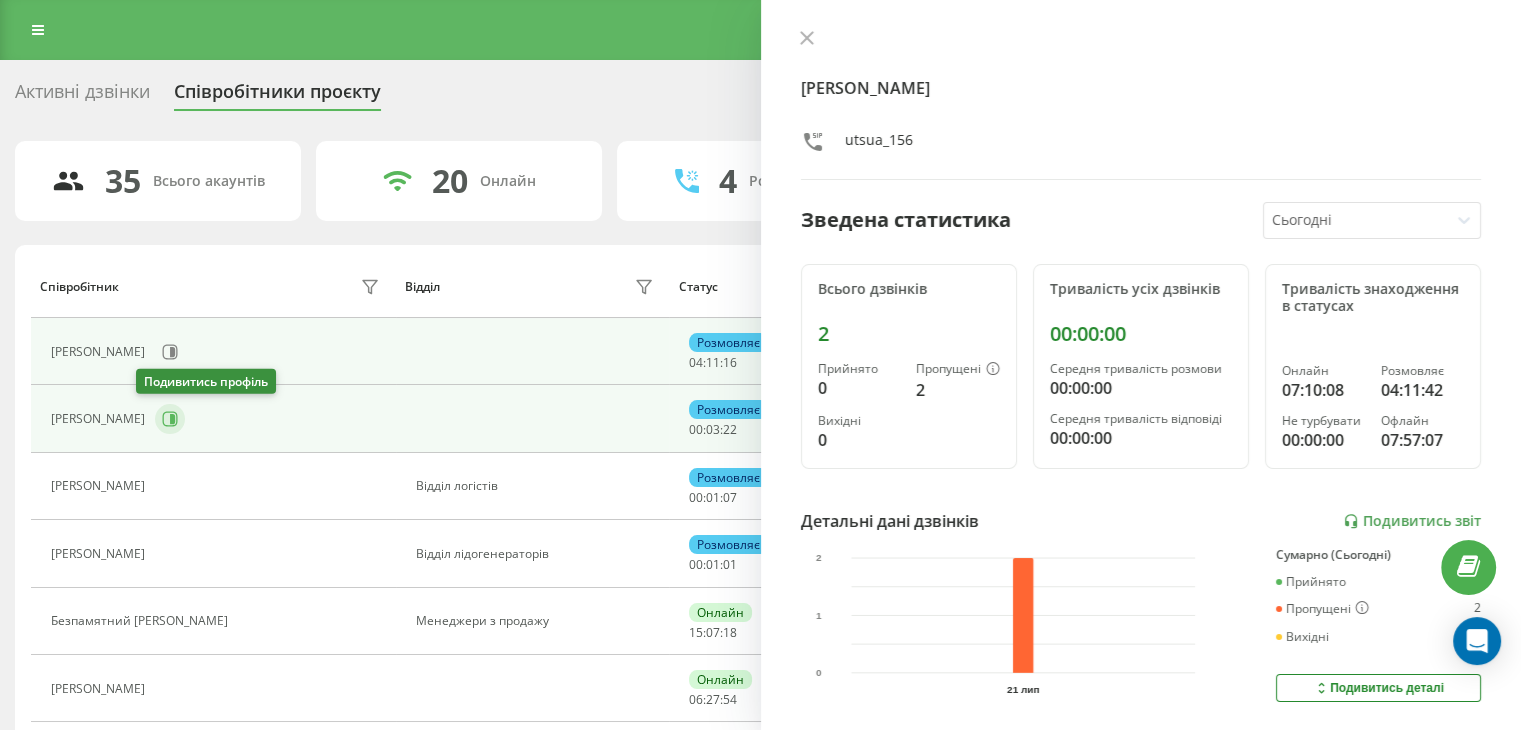 click at bounding box center [170, 419] 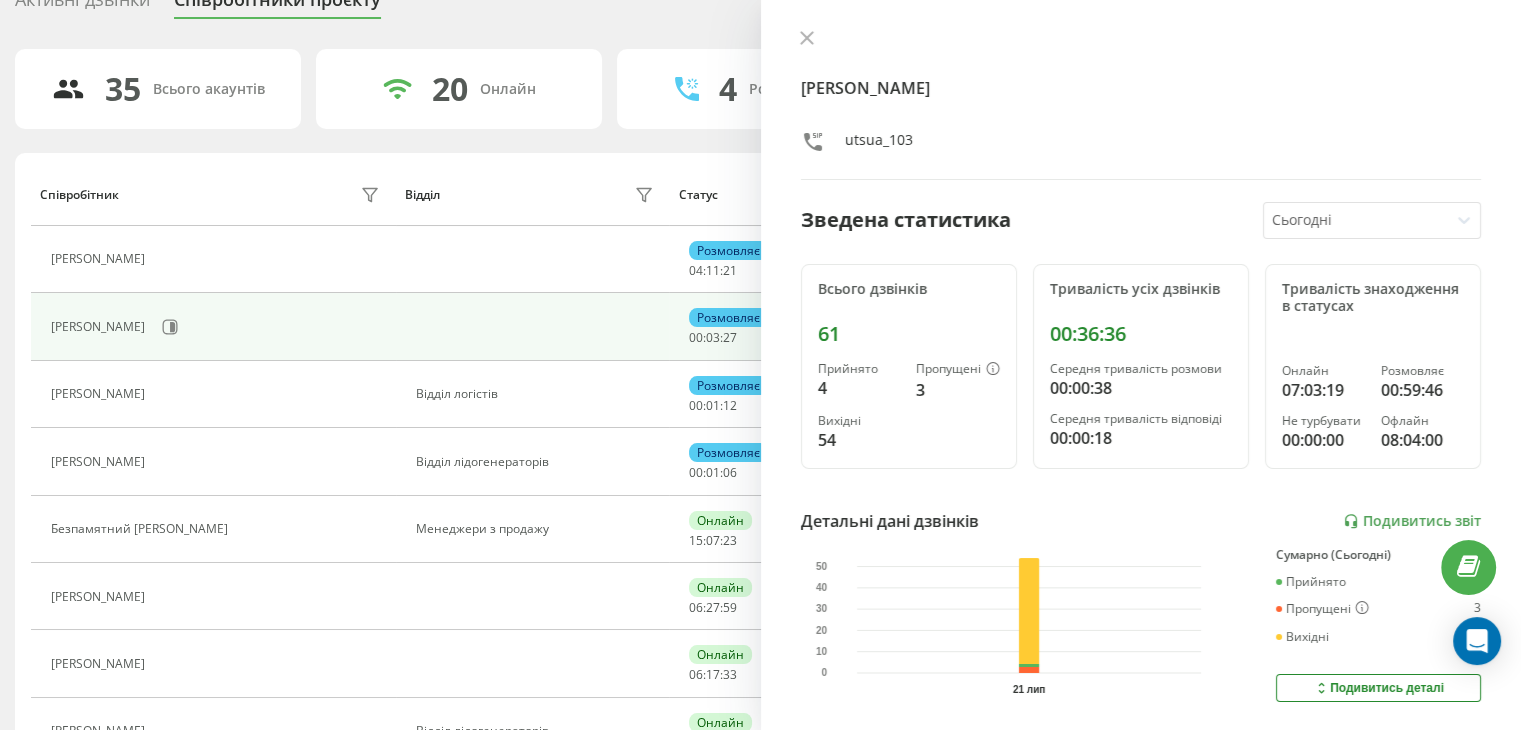 scroll, scrollTop: 100, scrollLeft: 0, axis: vertical 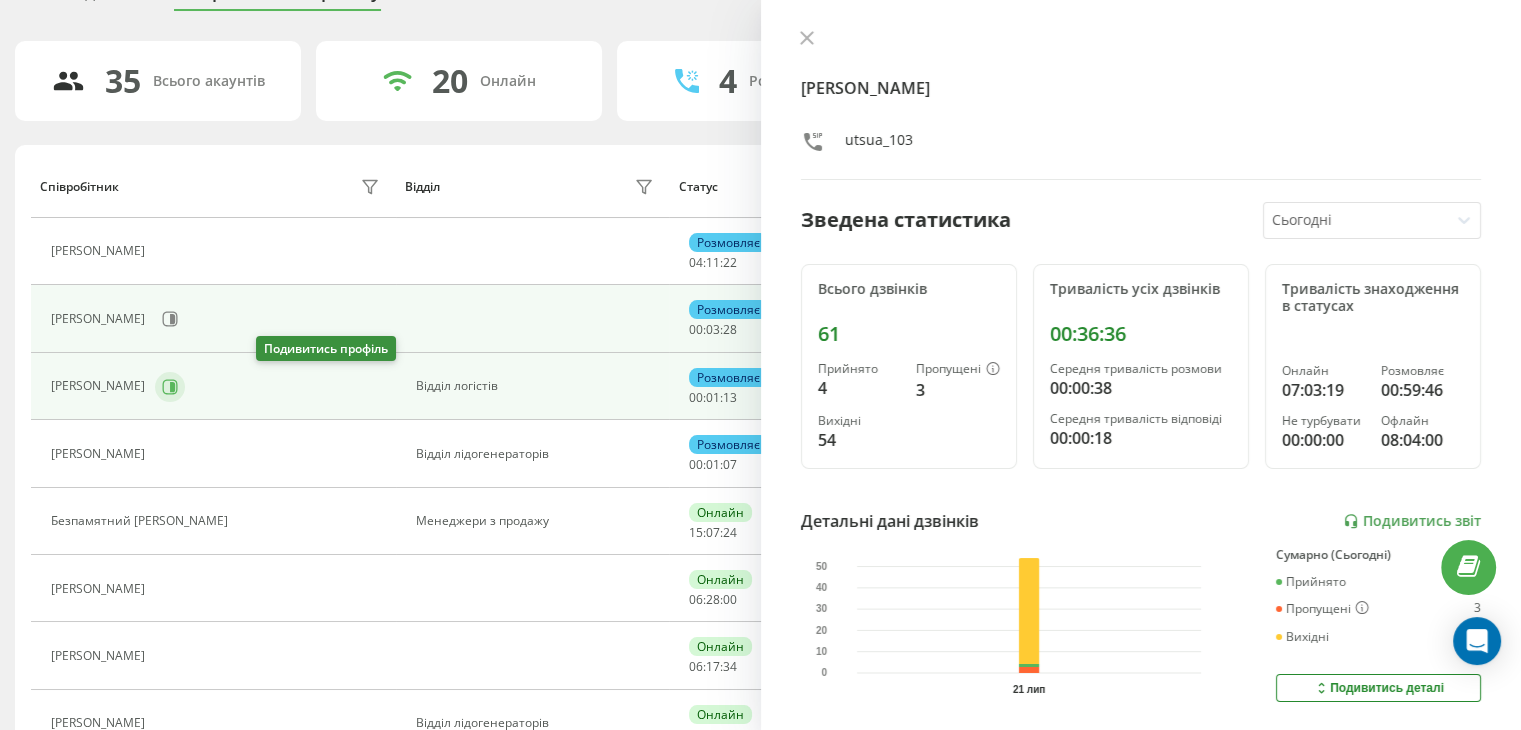 click at bounding box center [170, 387] 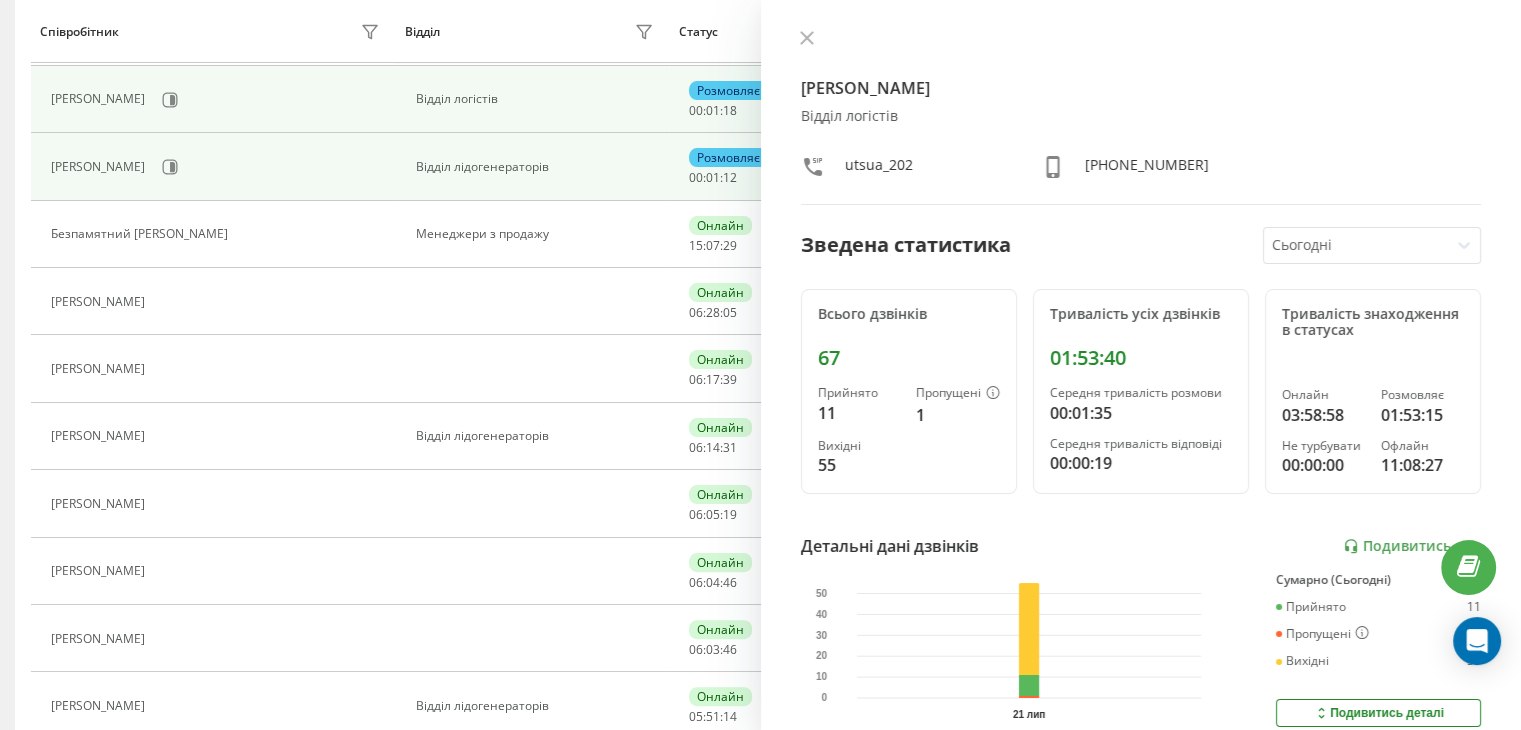 scroll, scrollTop: 400, scrollLeft: 0, axis: vertical 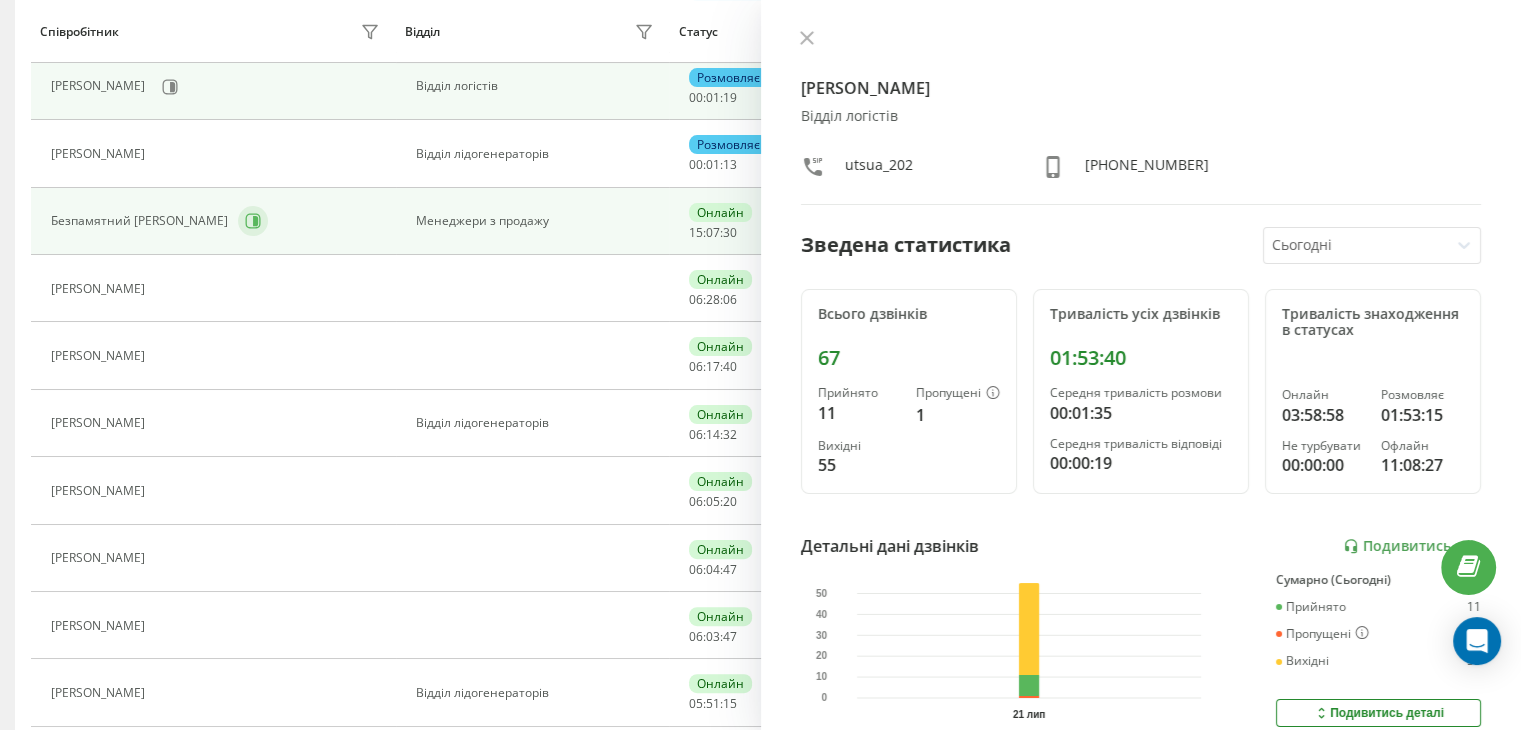 click 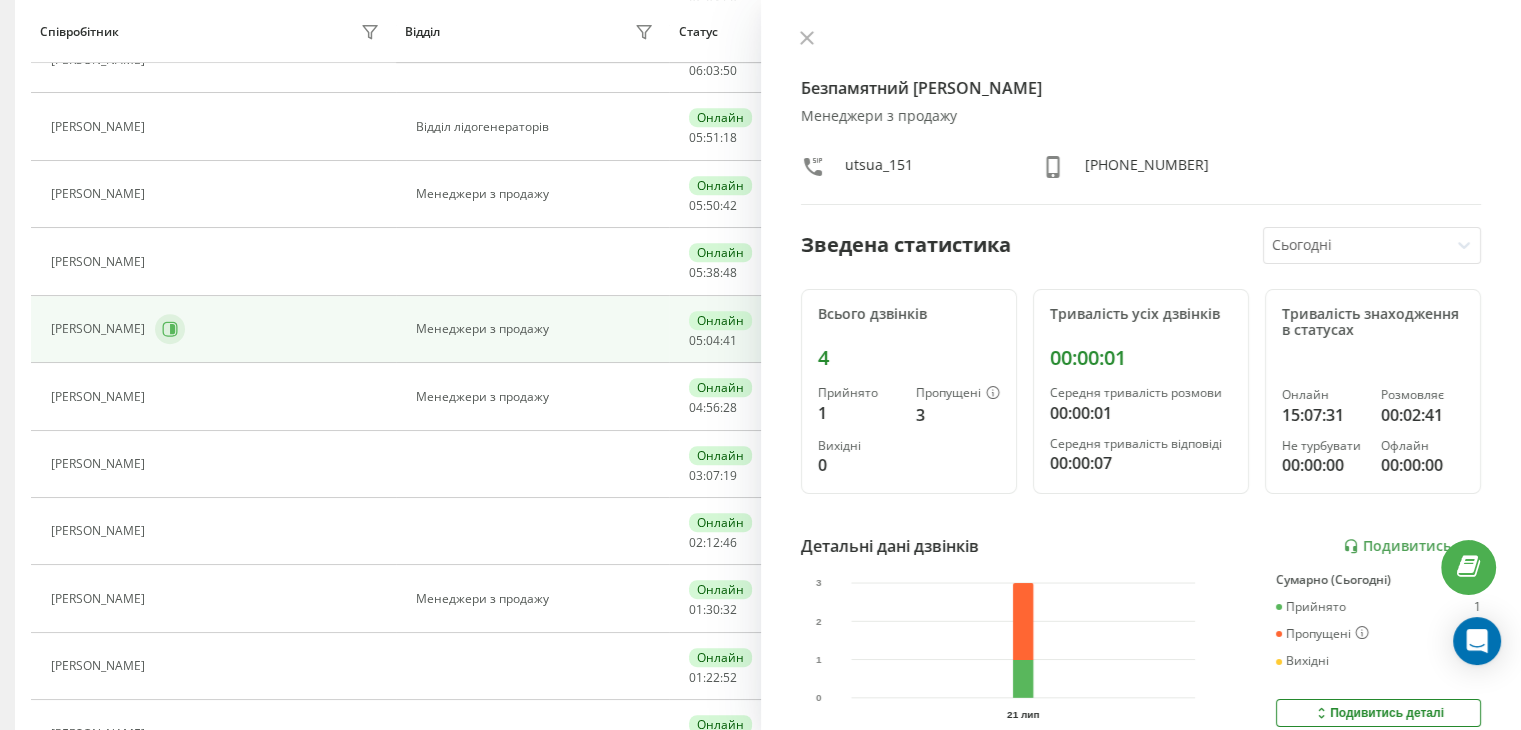 scroll, scrollTop: 1000, scrollLeft: 0, axis: vertical 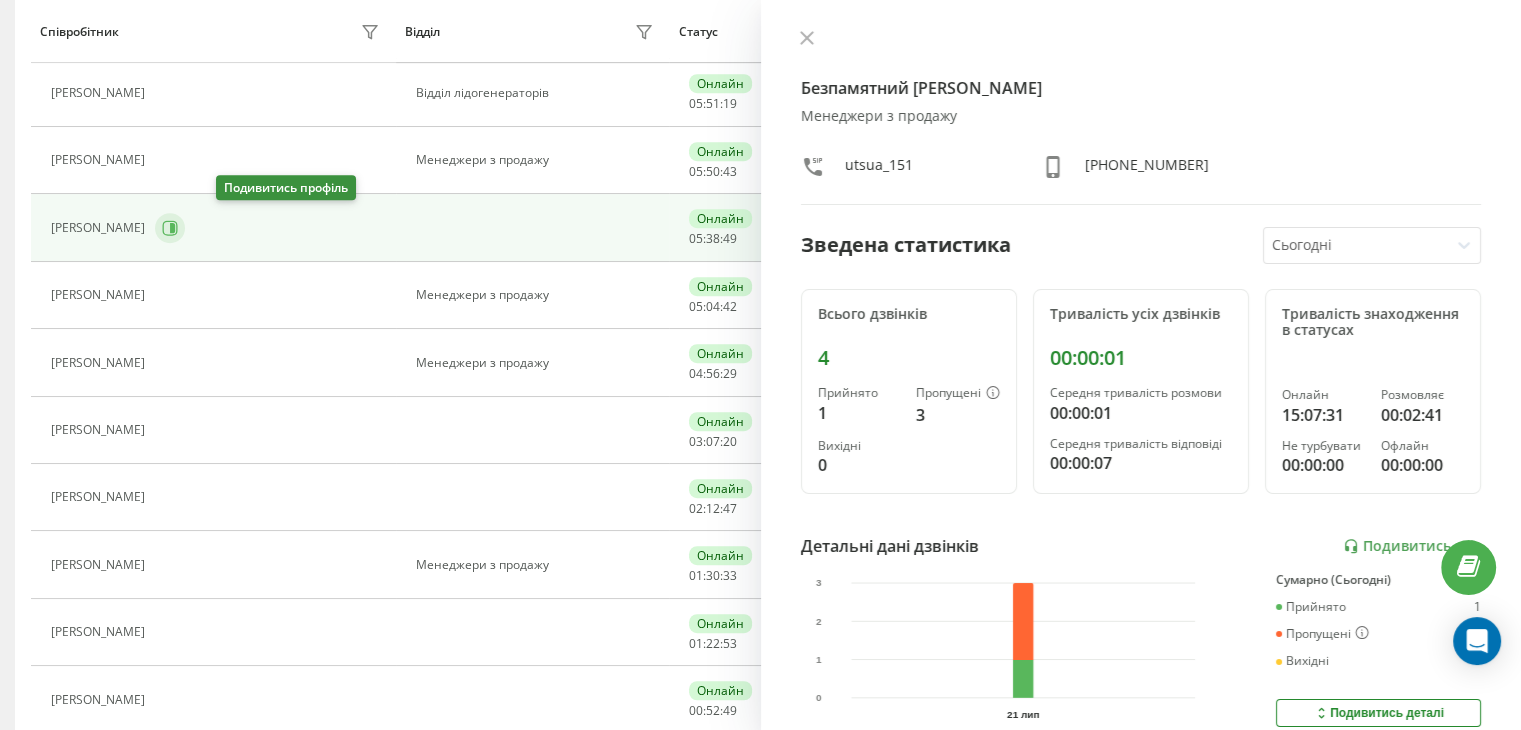 click 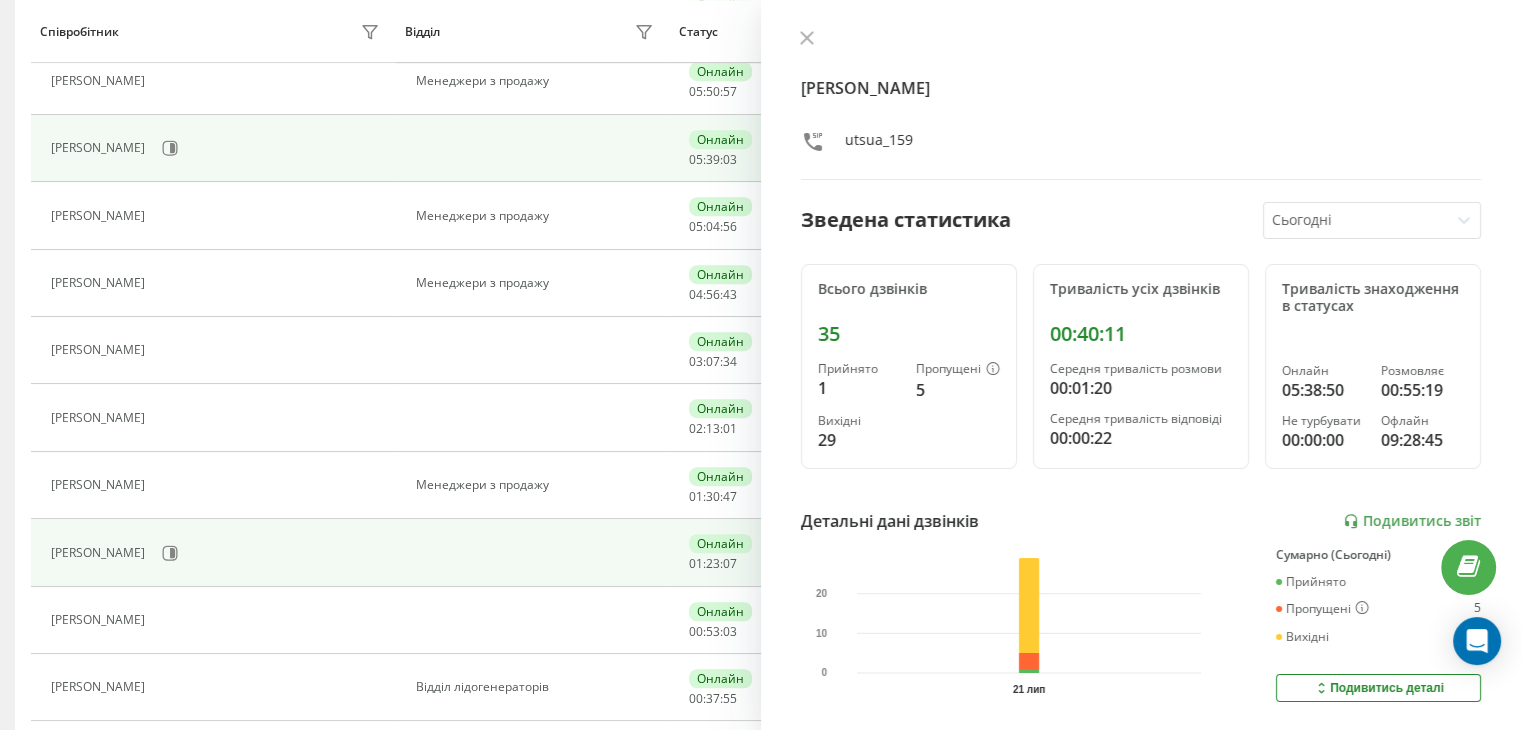 scroll, scrollTop: 1042, scrollLeft: 0, axis: vertical 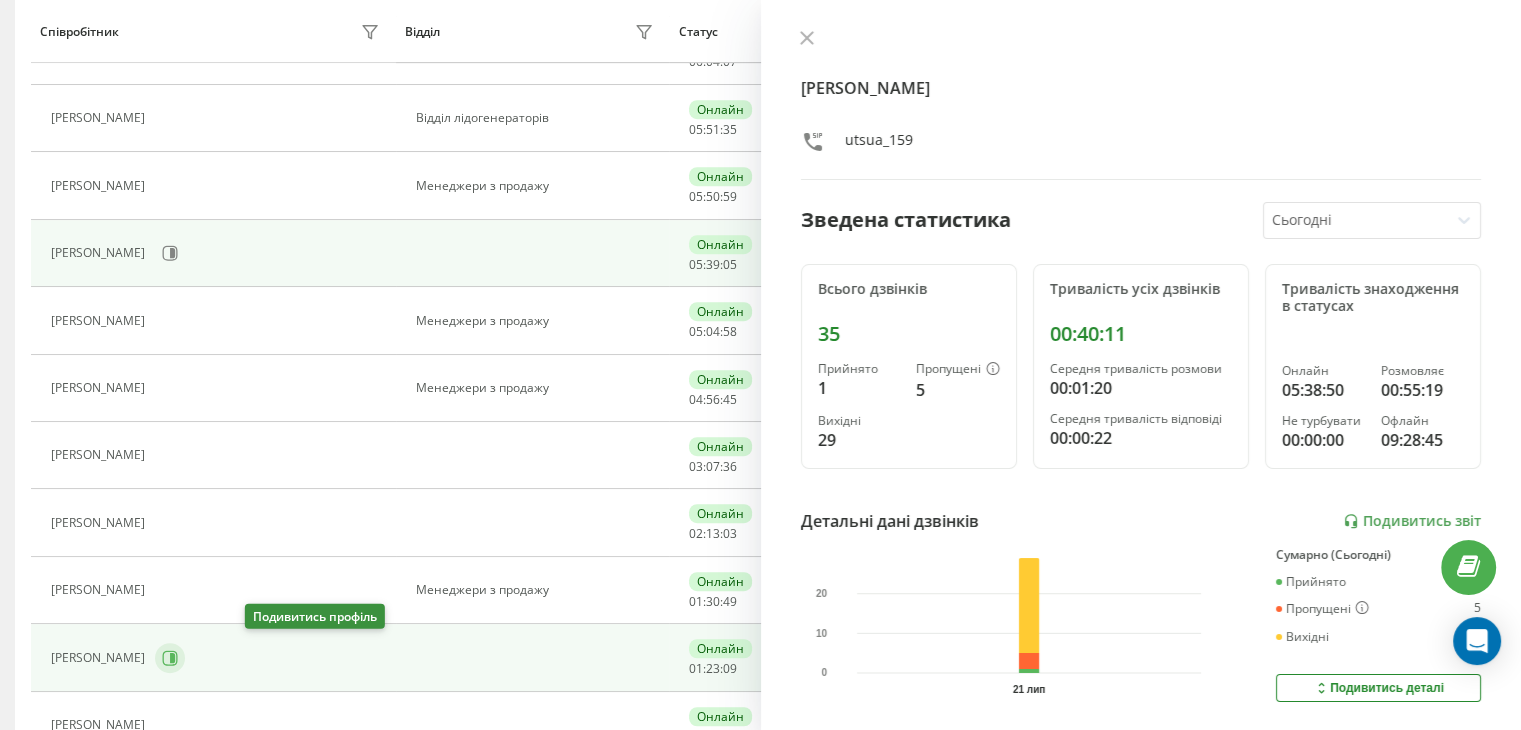 click 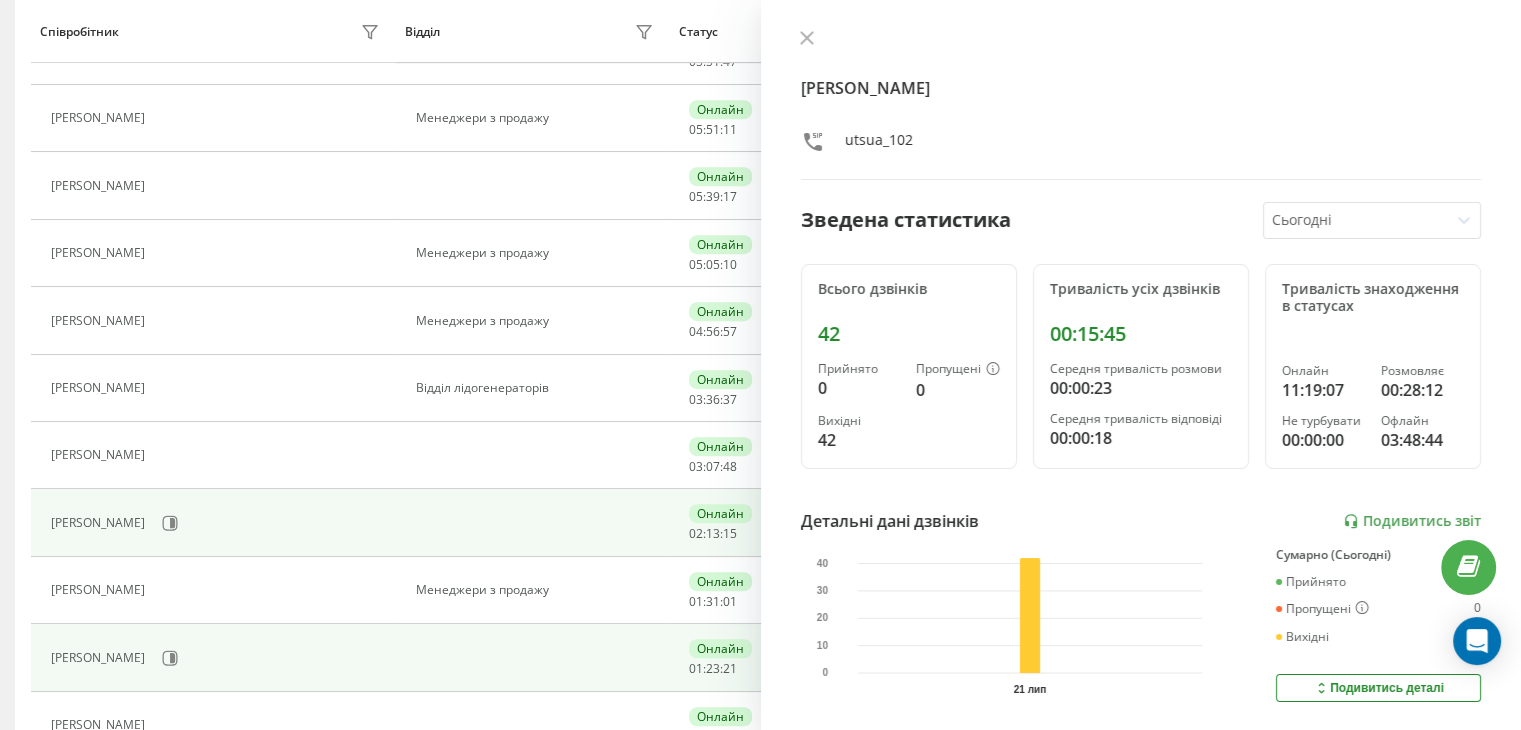 scroll, scrollTop: 975, scrollLeft: 0, axis: vertical 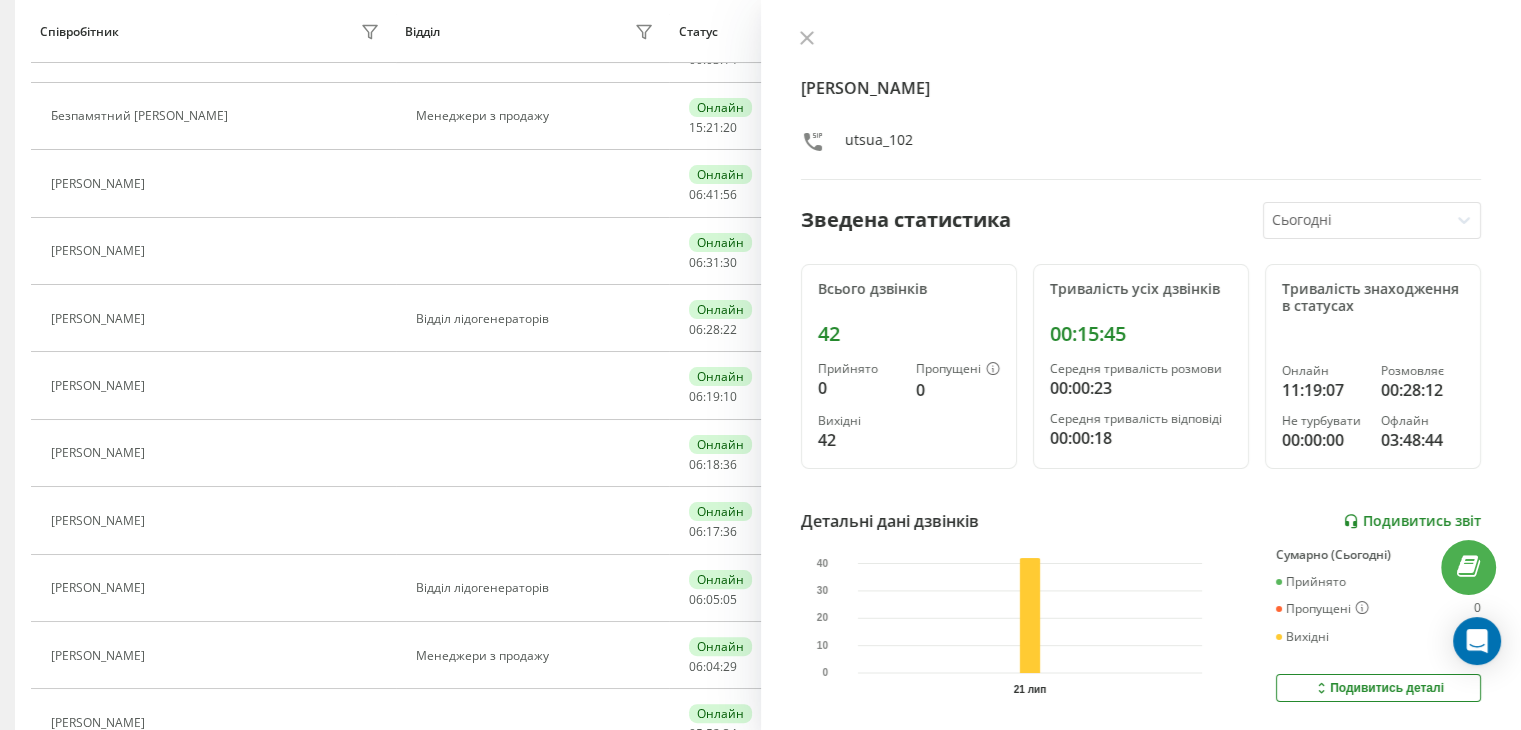 click on "Подивитись звіт" at bounding box center [1412, 521] 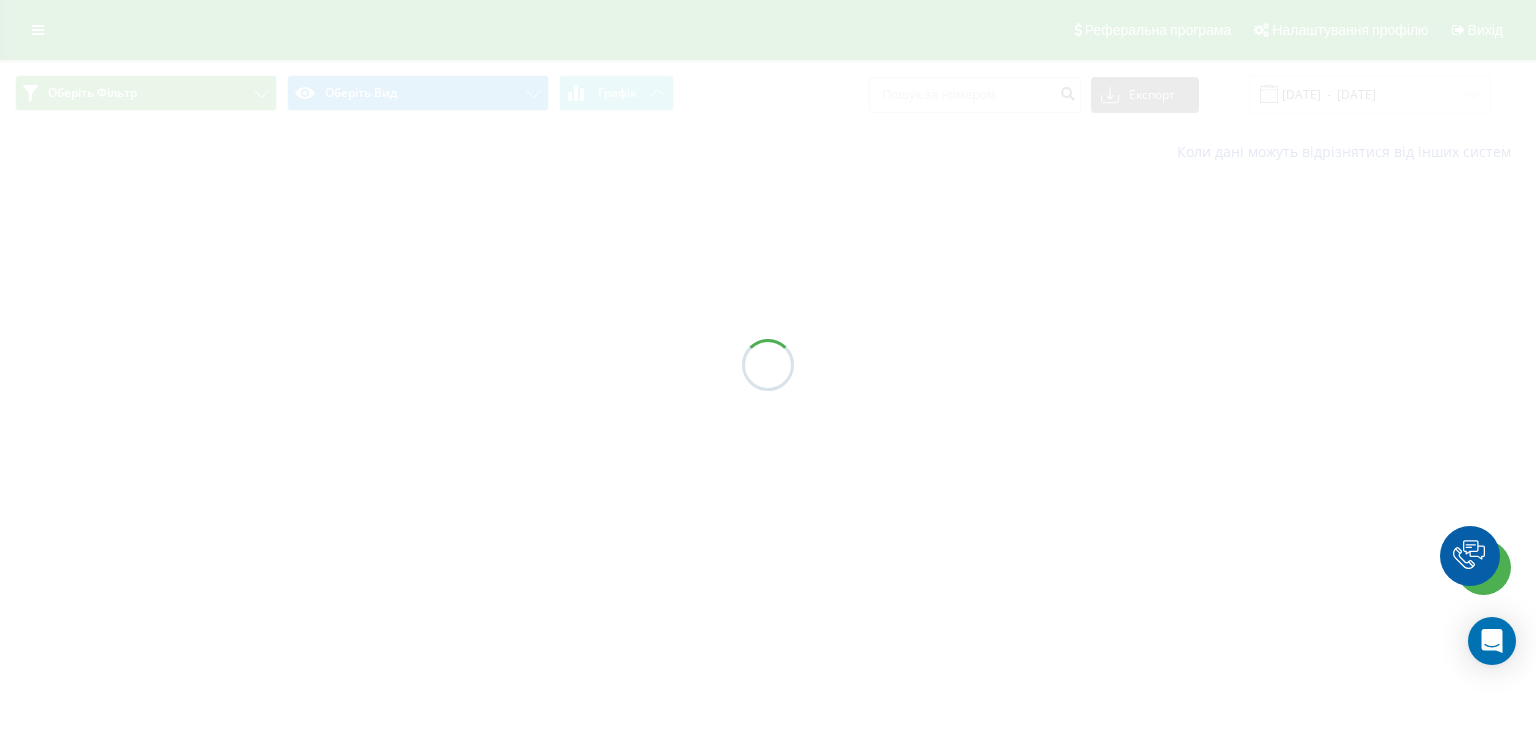 scroll, scrollTop: 0, scrollLeft: 0, axis: both 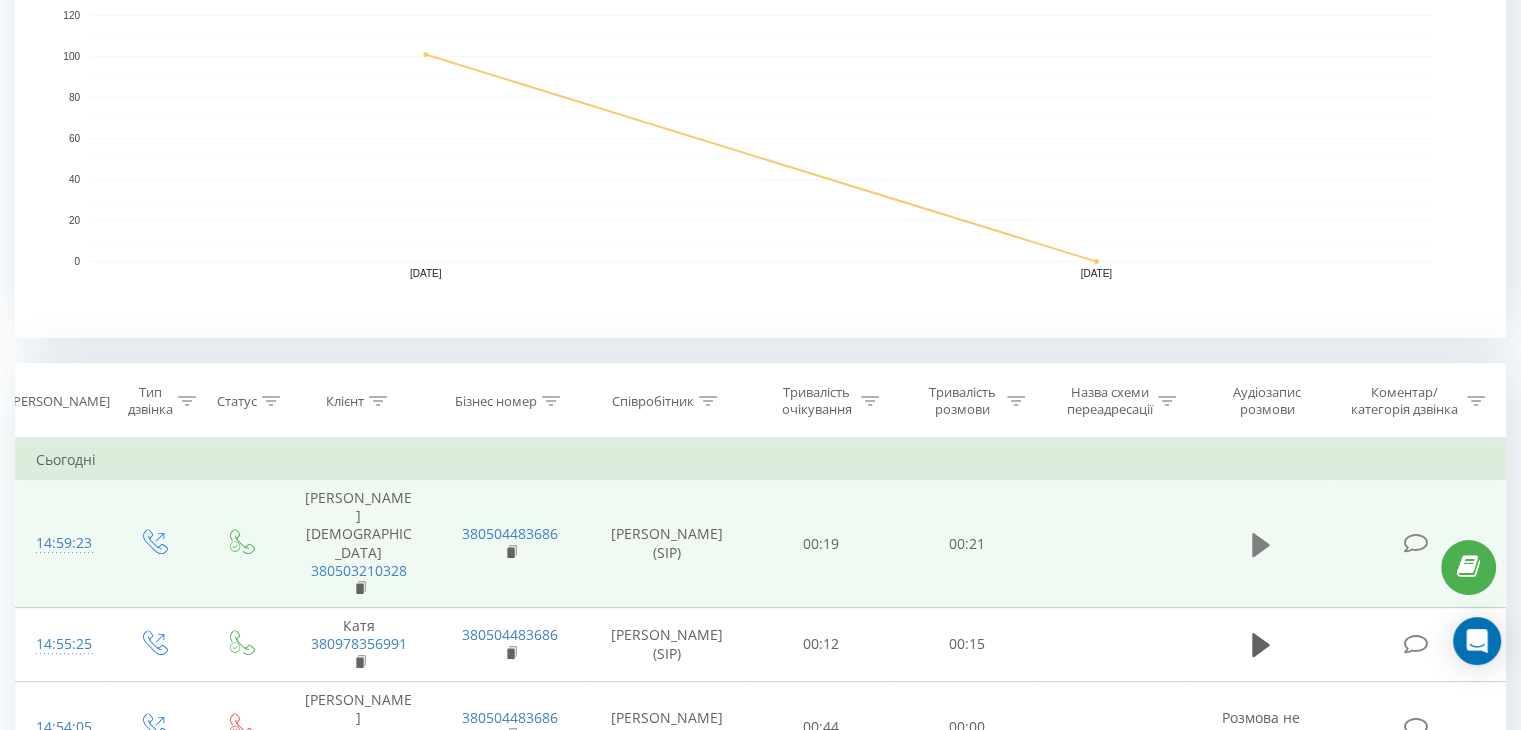 click 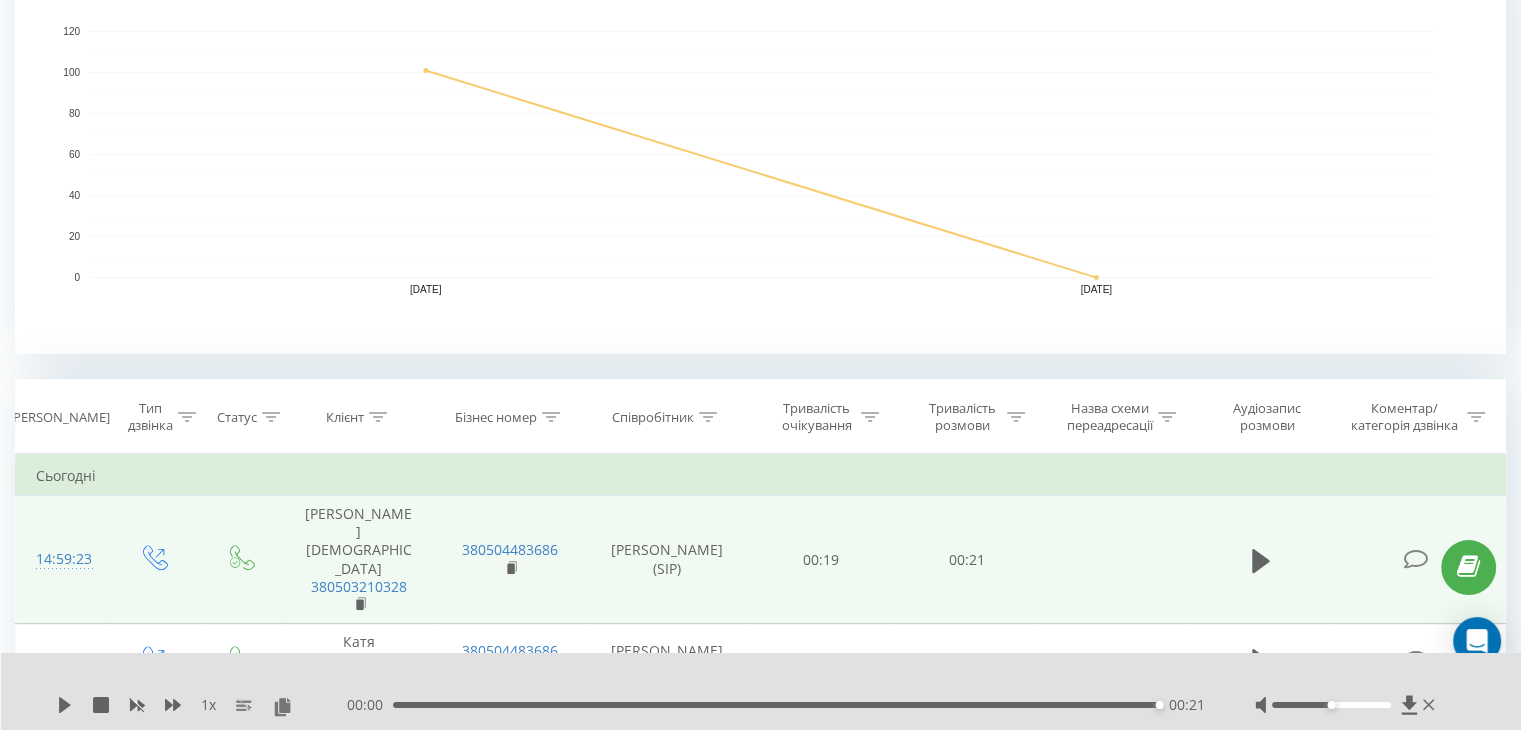 scroll, scrollTop: 500, scrollLeft: 0, axis: vertical 